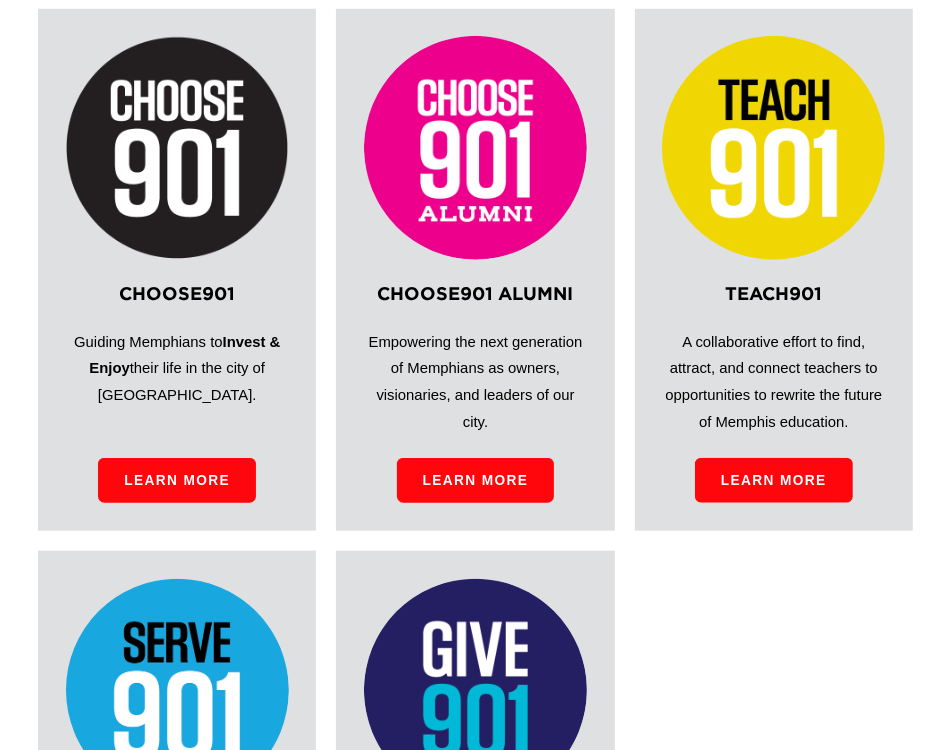 scroll, scrollTop: 1100, scrollLeft: 0, axis: vertical 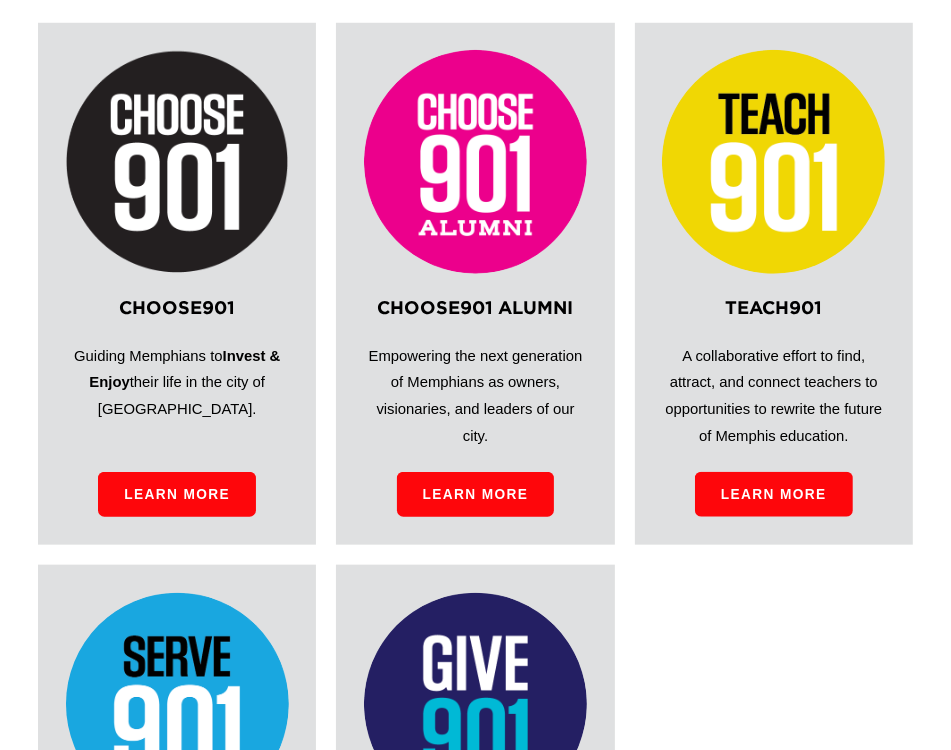 click on "Learn More" 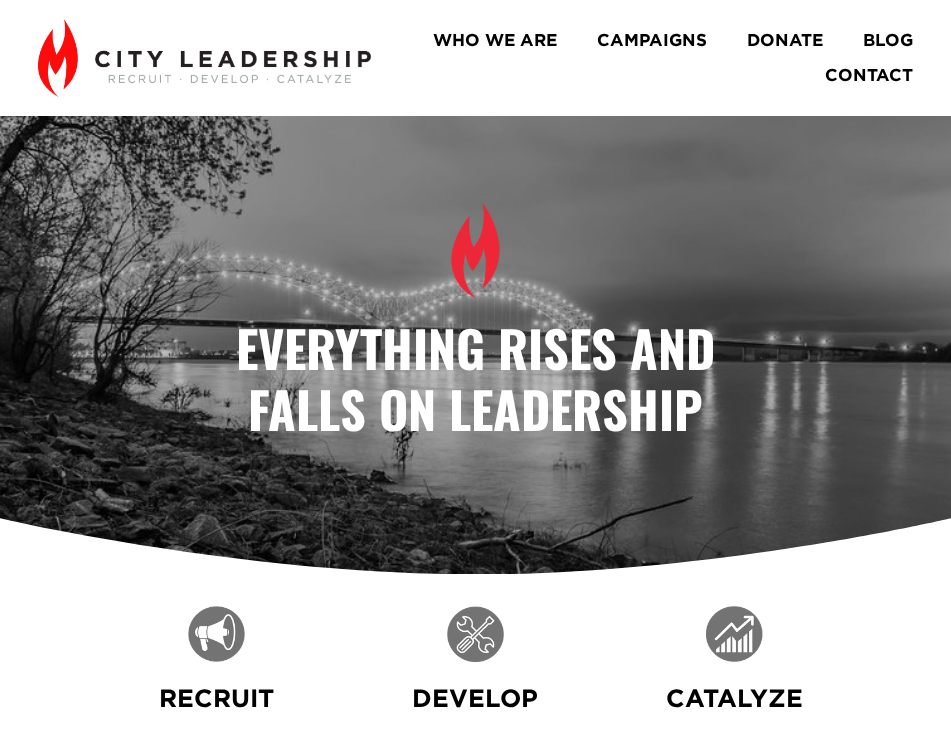 scroll, scrollTop: 0, scrollLeft: 0, axis: both 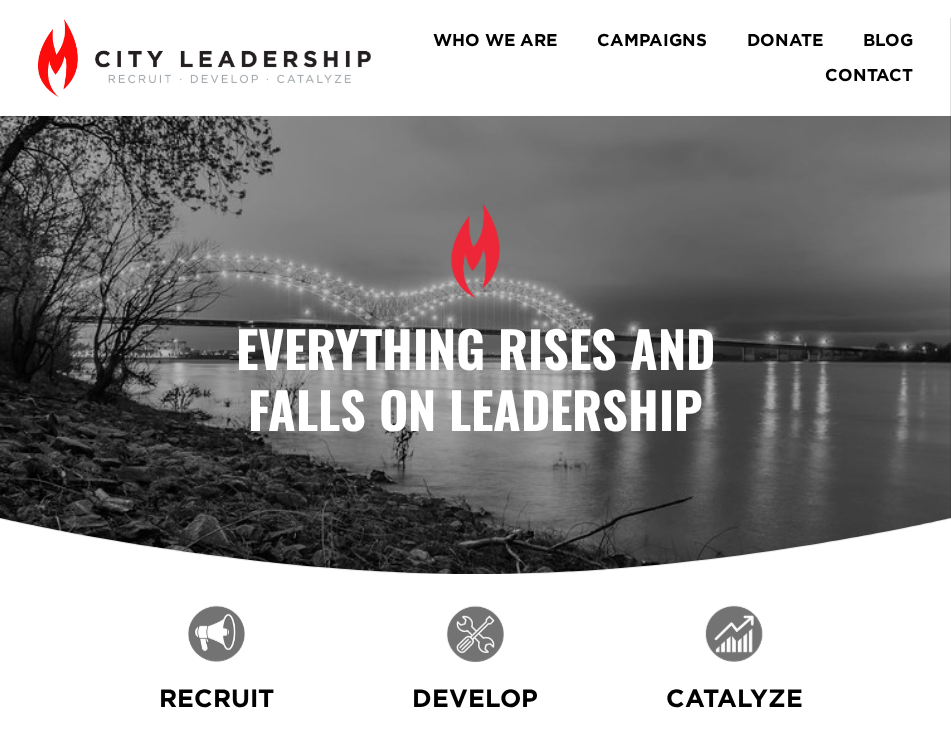 click on "WHO WE ARE" at bounding box center [495, 41] 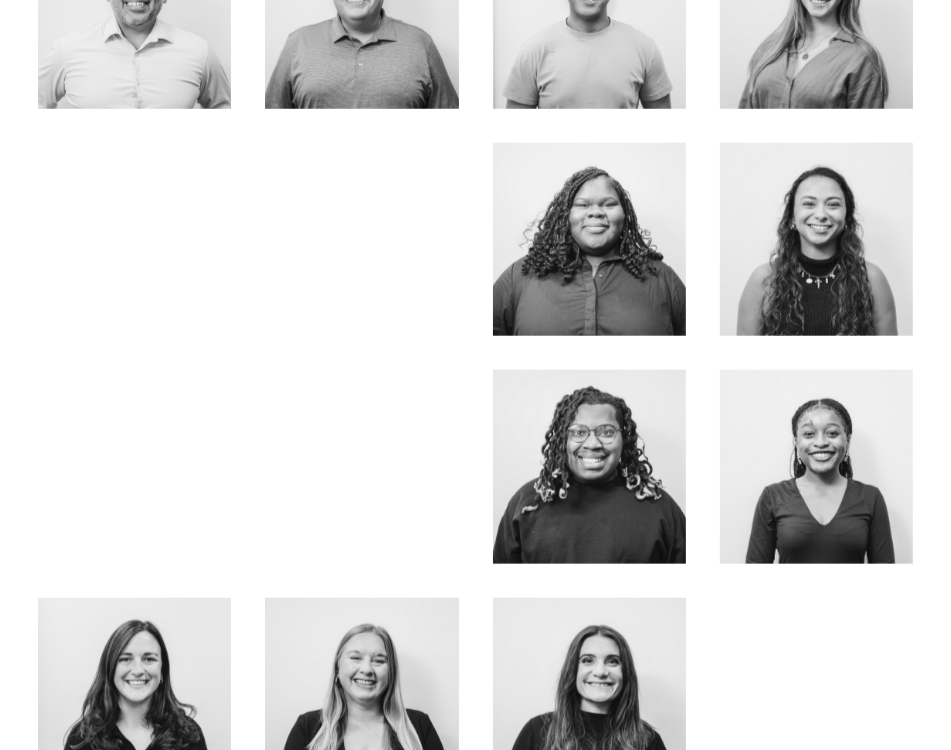 scroll, scrollTop: 800, scrollLeft: 0, axis: vertical 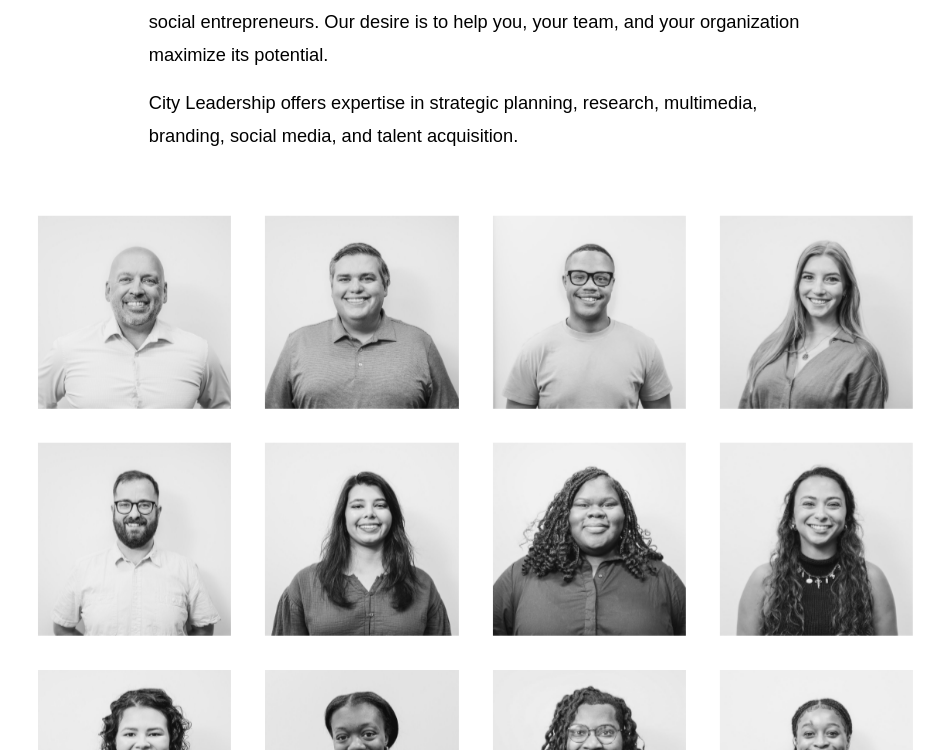 click at bounding box center [134, 312] 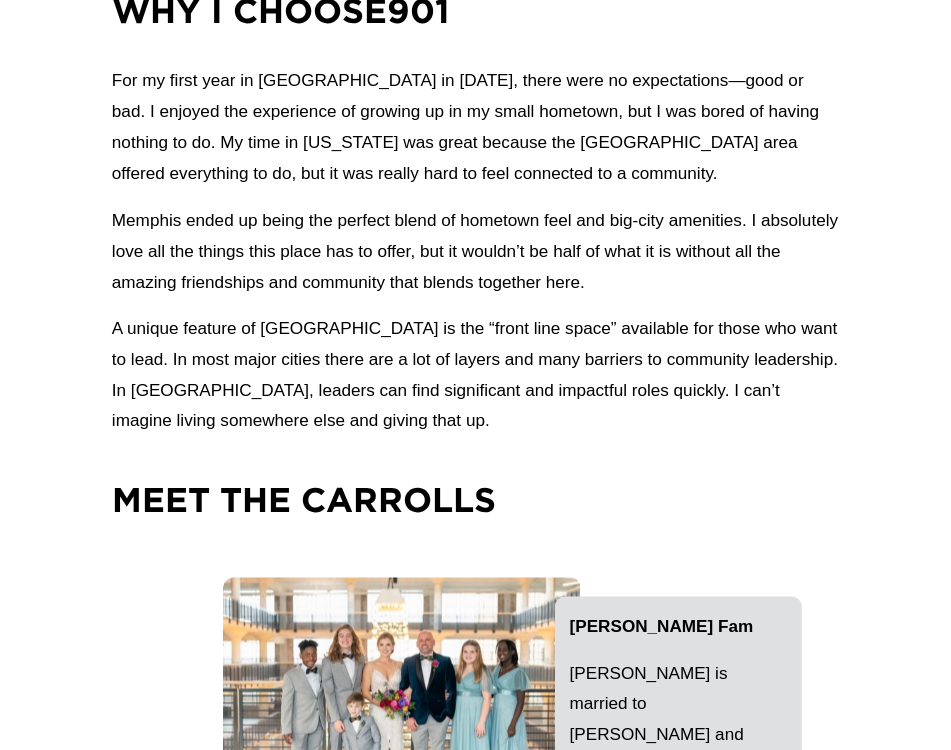 scroll, scrollTop: 2000, scrollLeft: 0, axis: vertical 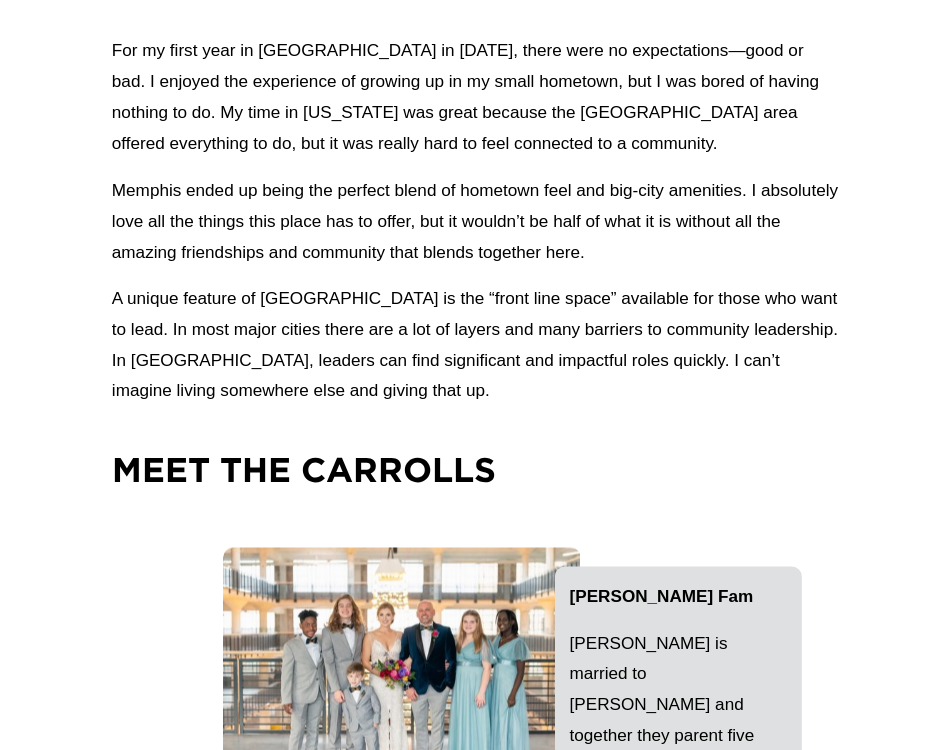 click at bounding box center (402, 667) 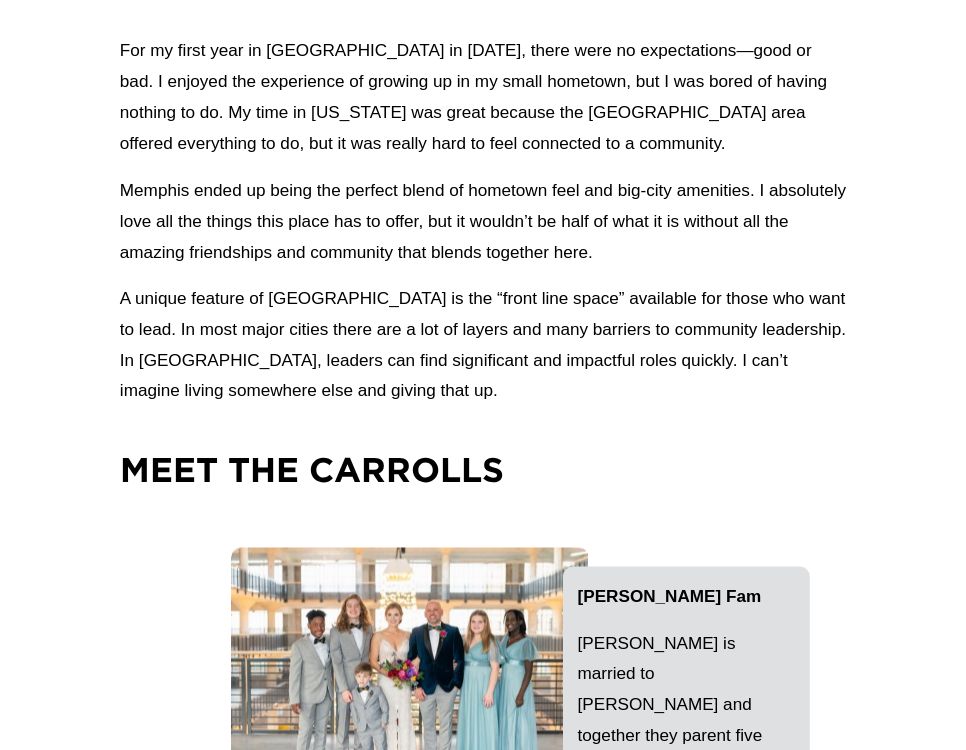 scroll, scrollTop: 2000, scrollLeft: 0, axis: vertical 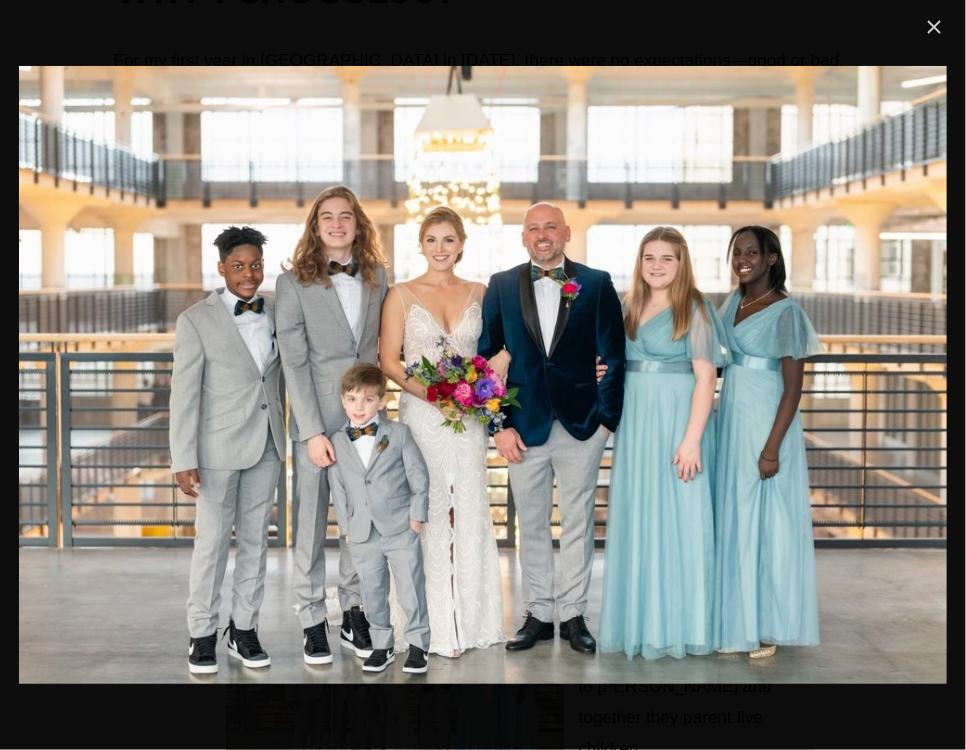 click at bounding box center (935, 27) 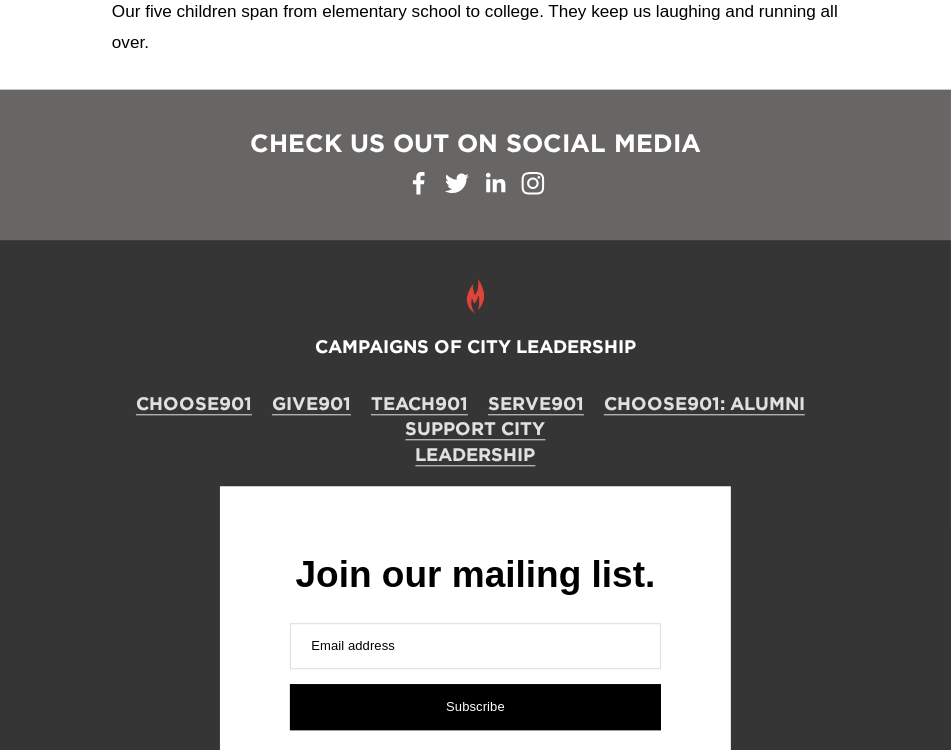 scroll, scrollTop: 3048, scrollLeft: 0, axis: vertical 